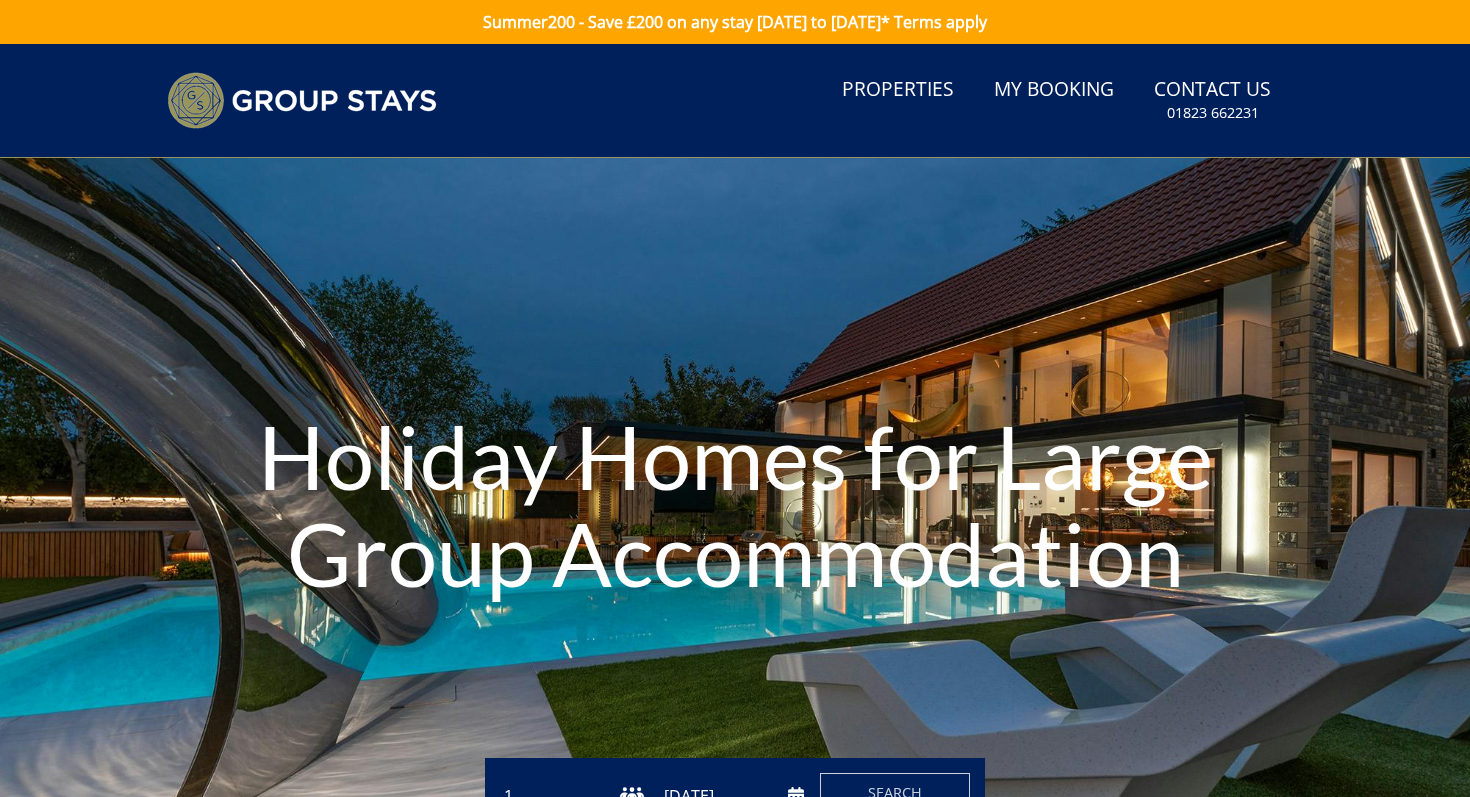 scroll, scrollTop: 0, scrollLeft: 0, axis: both 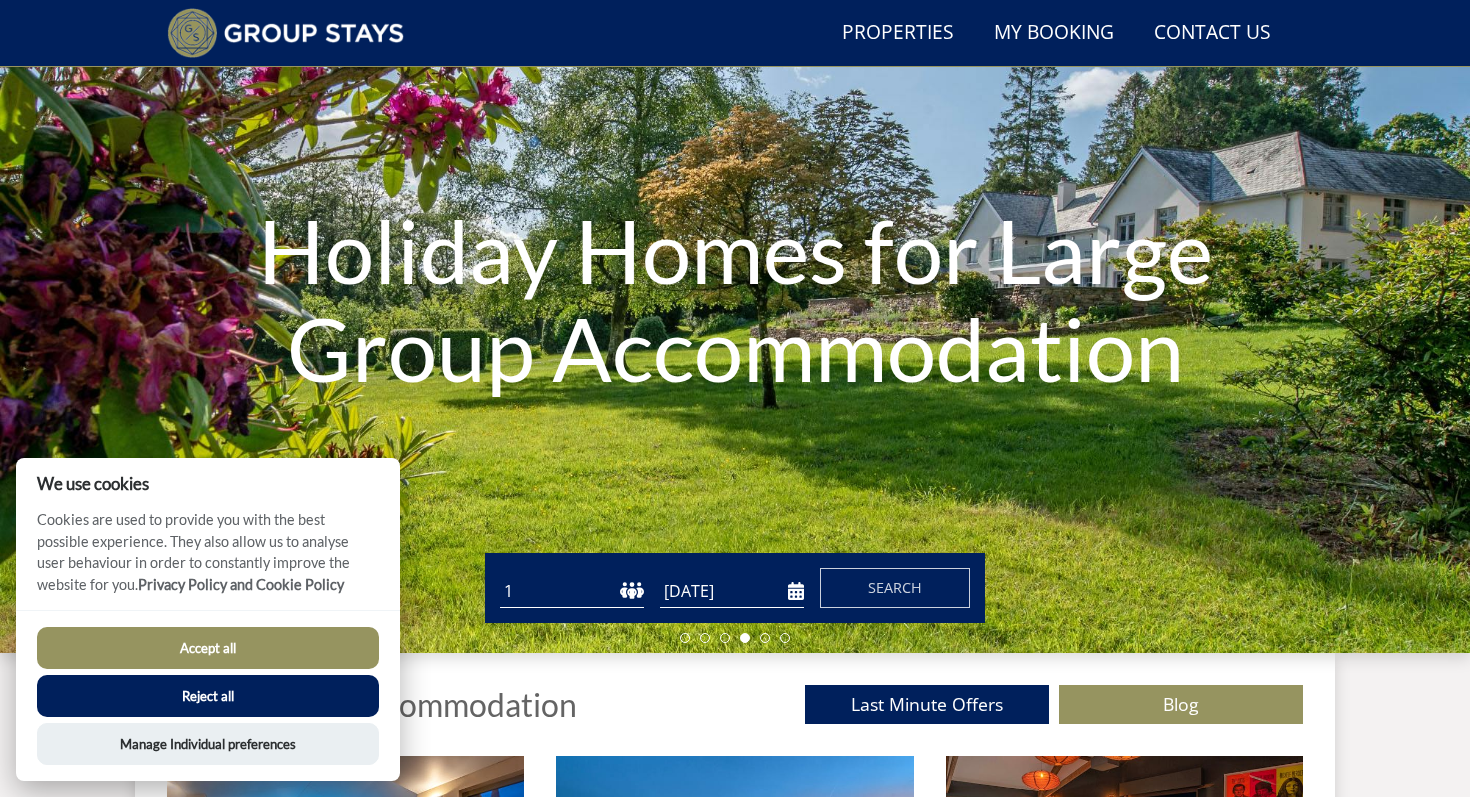 click on "Accept all" at bounding box center [208, 648] 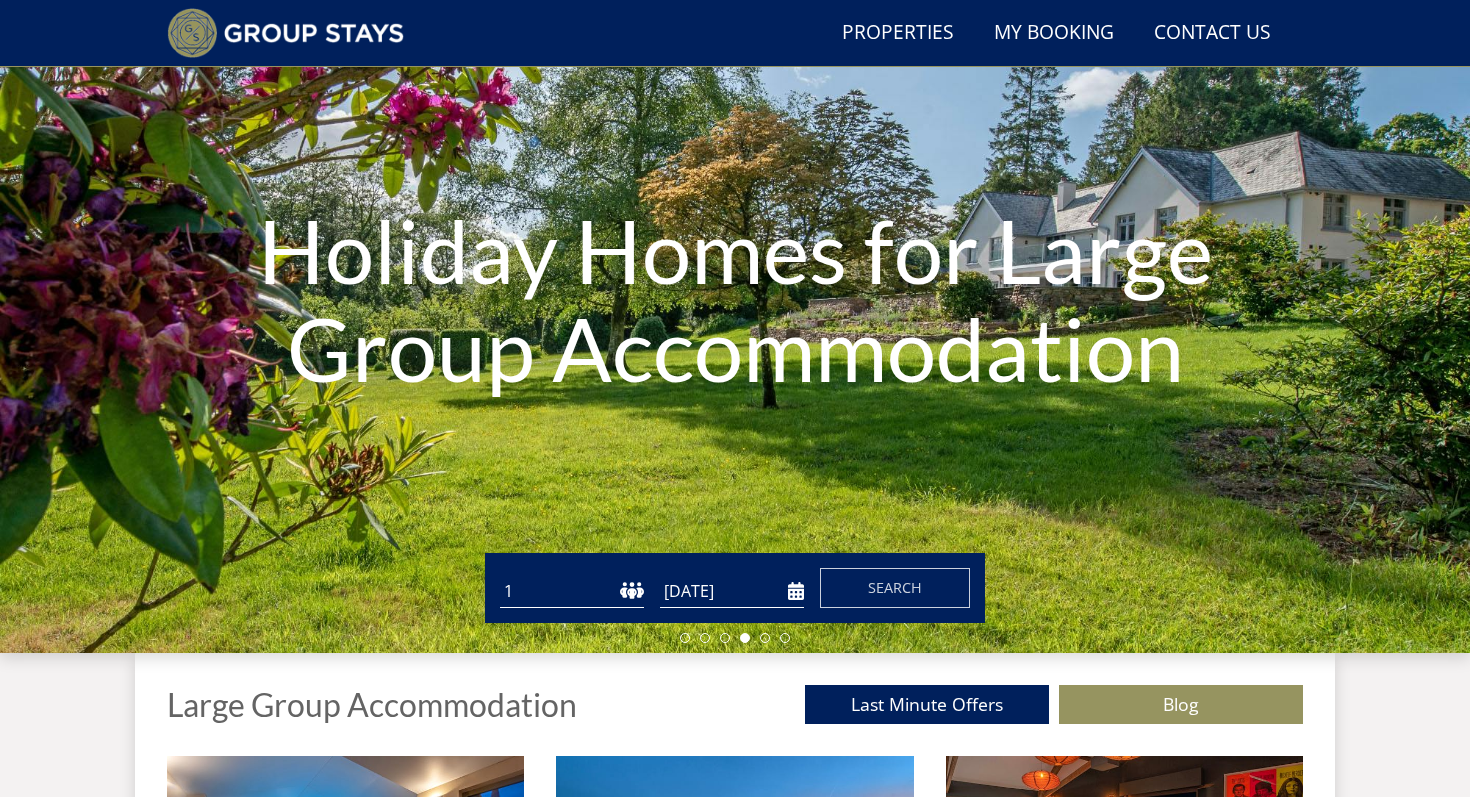 click on "1
2
3
4
5
6
7
8
9
10
11
12
13
14
15
16
17
18
19
20
21
22
23
24
25
26
27
28
29
30
31
32
33
34
35
36
37
38
39
40
41
42
43
44
45
46
47
48
49
50" at bounding box center [572, 591] 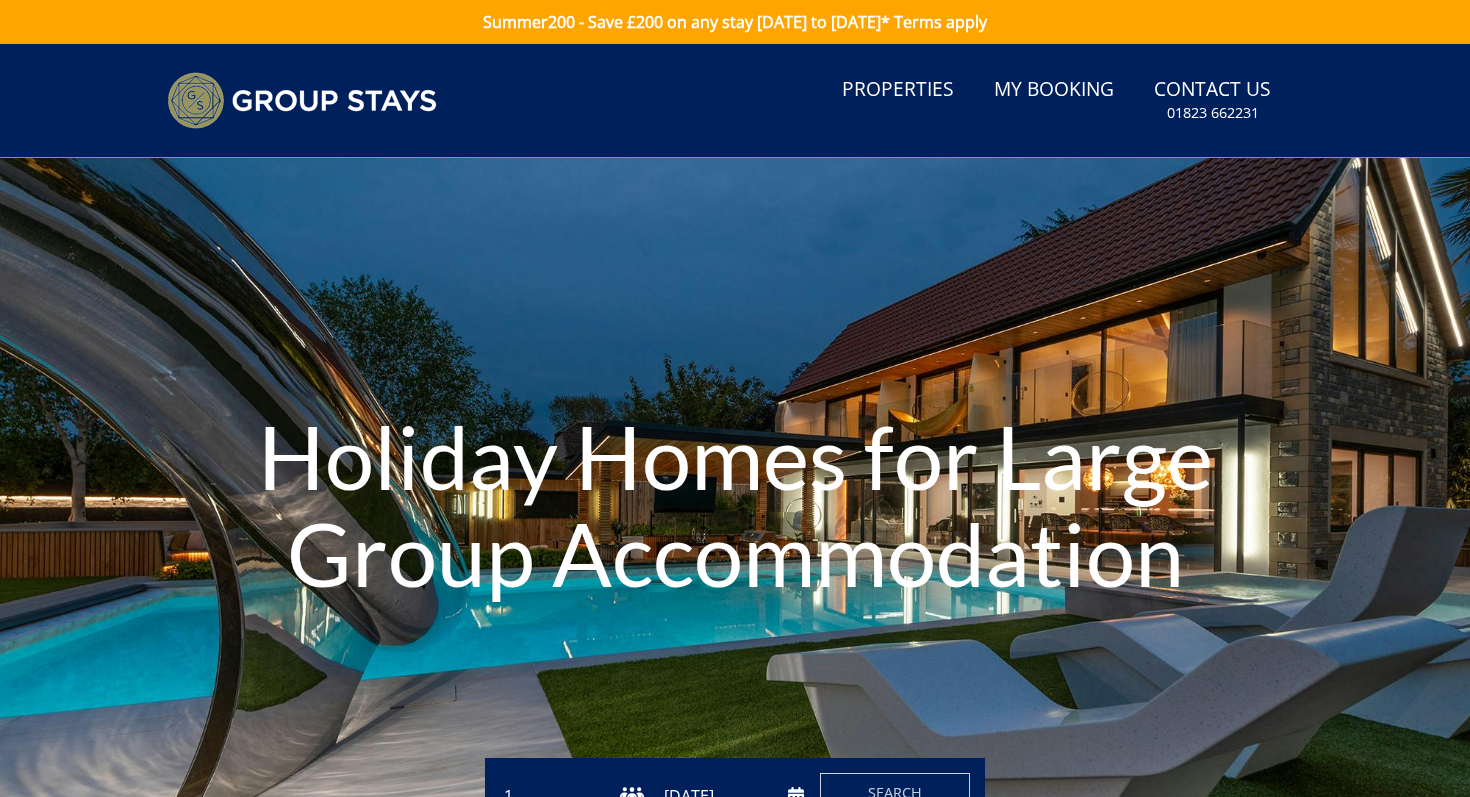 scroll, scrollTop: 205, scrollLeft: 0, axis: vertical 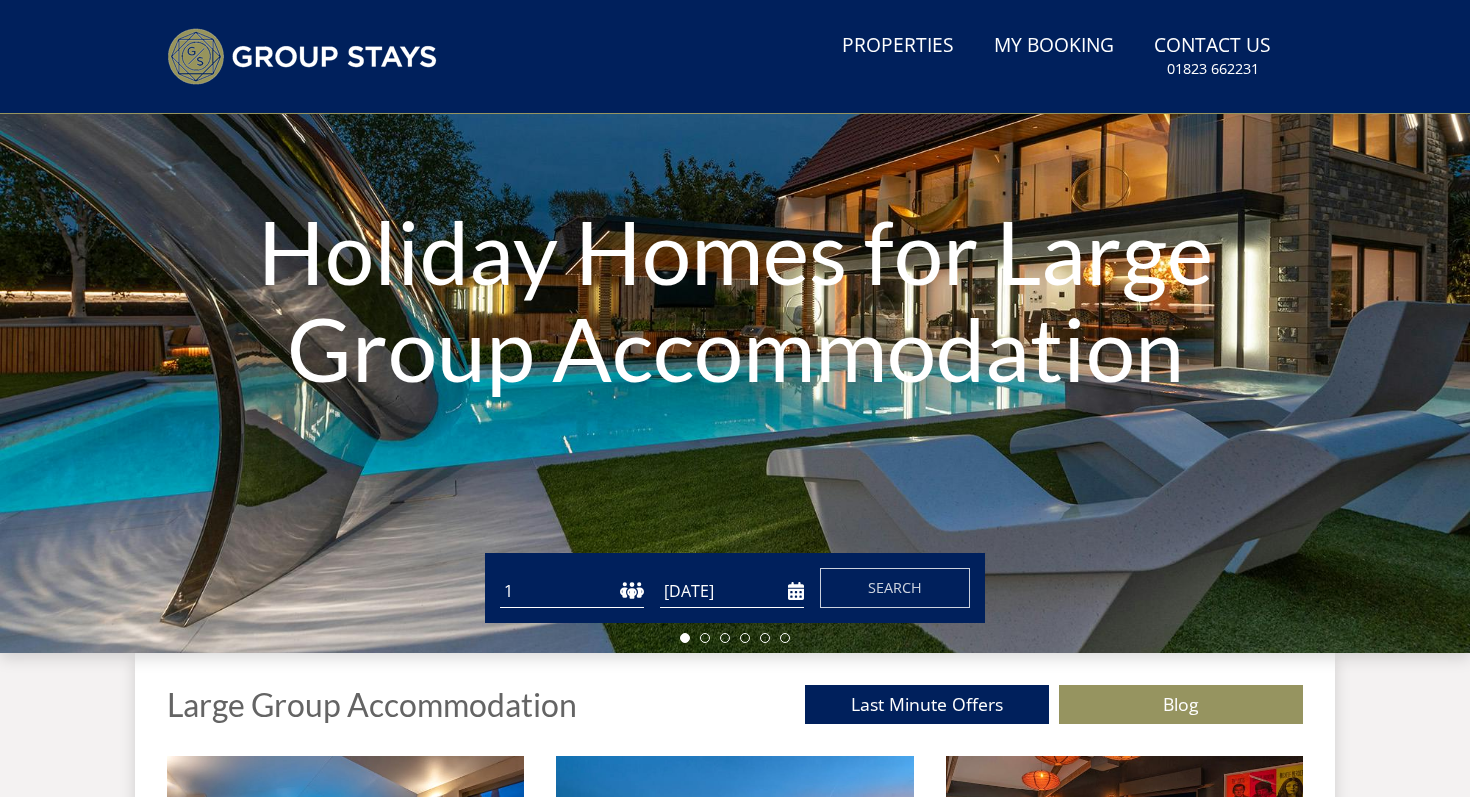 click on "1
2
3
4
5
6
7
8
9
10
11
12
13
14
15
16
17
18
19
20
21
22
23
24
25
26
27
28
29
30
31
32
33
34
35
36
37
38
39
40
41
42
43
44
45
46
47
48
49
50" at bounding box center [572, 591] 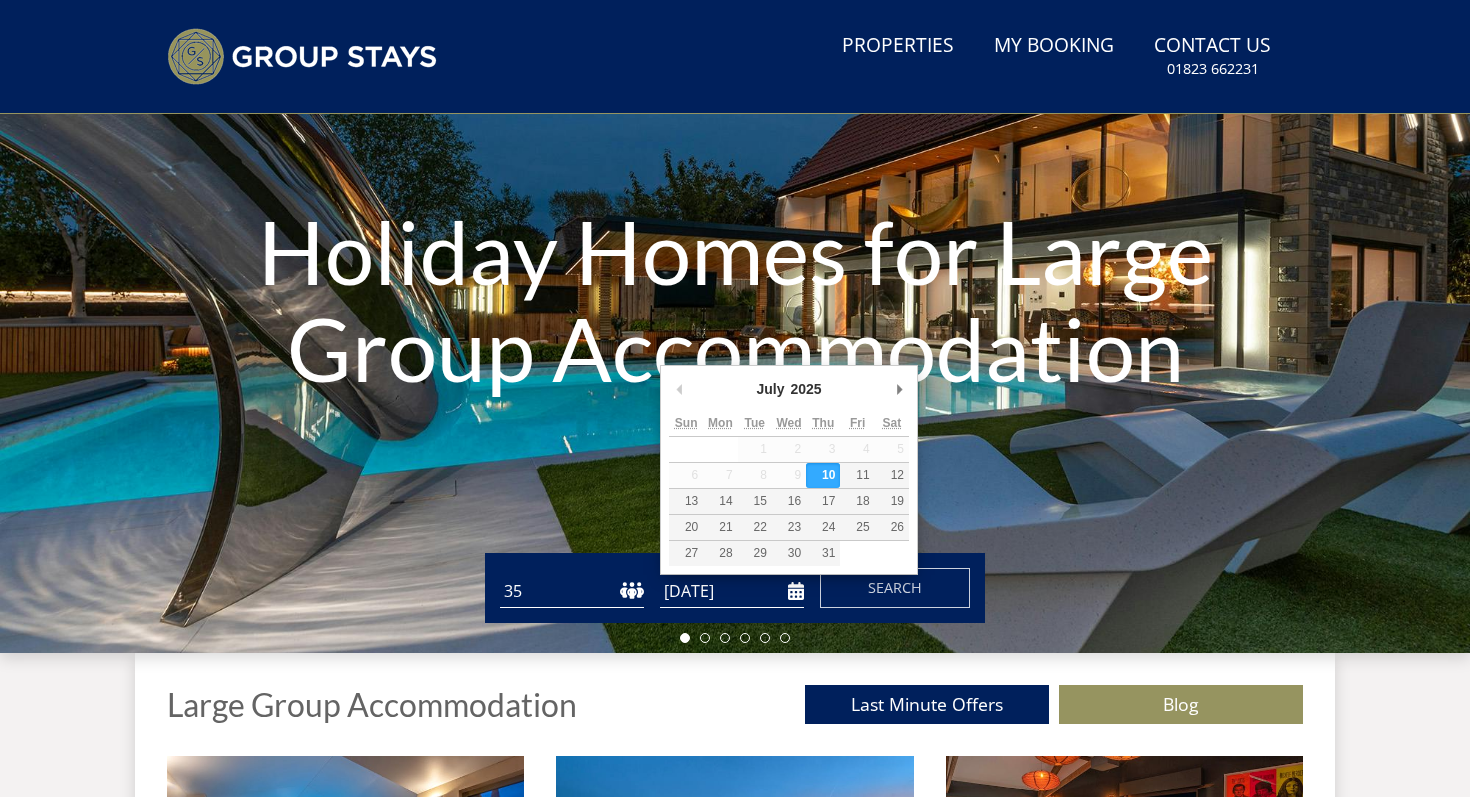 click on "[DATE]" at bounding box center (732, 591) 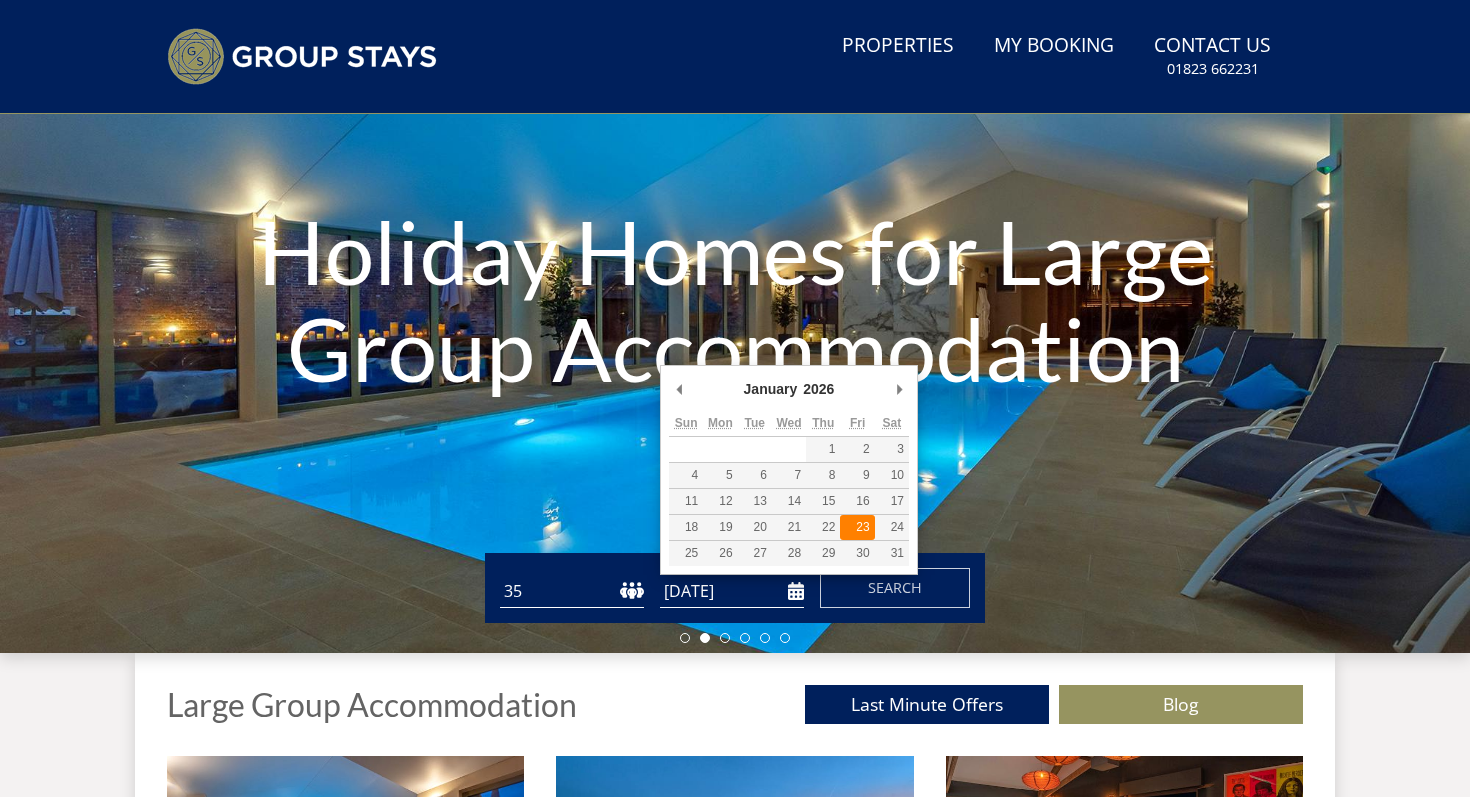 type on "[DATE]" 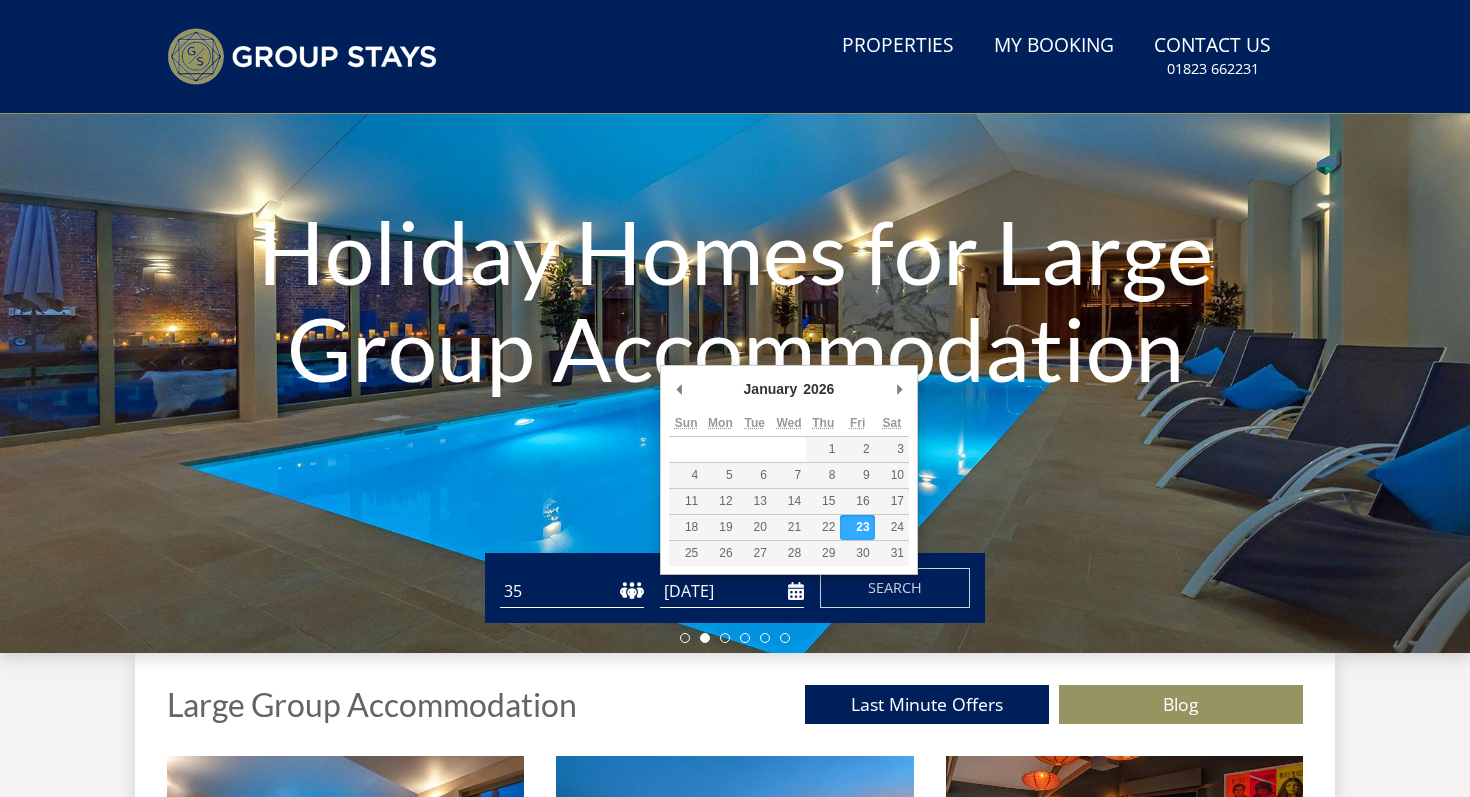 click on "[DATE]" at bounding box center [732, 591] 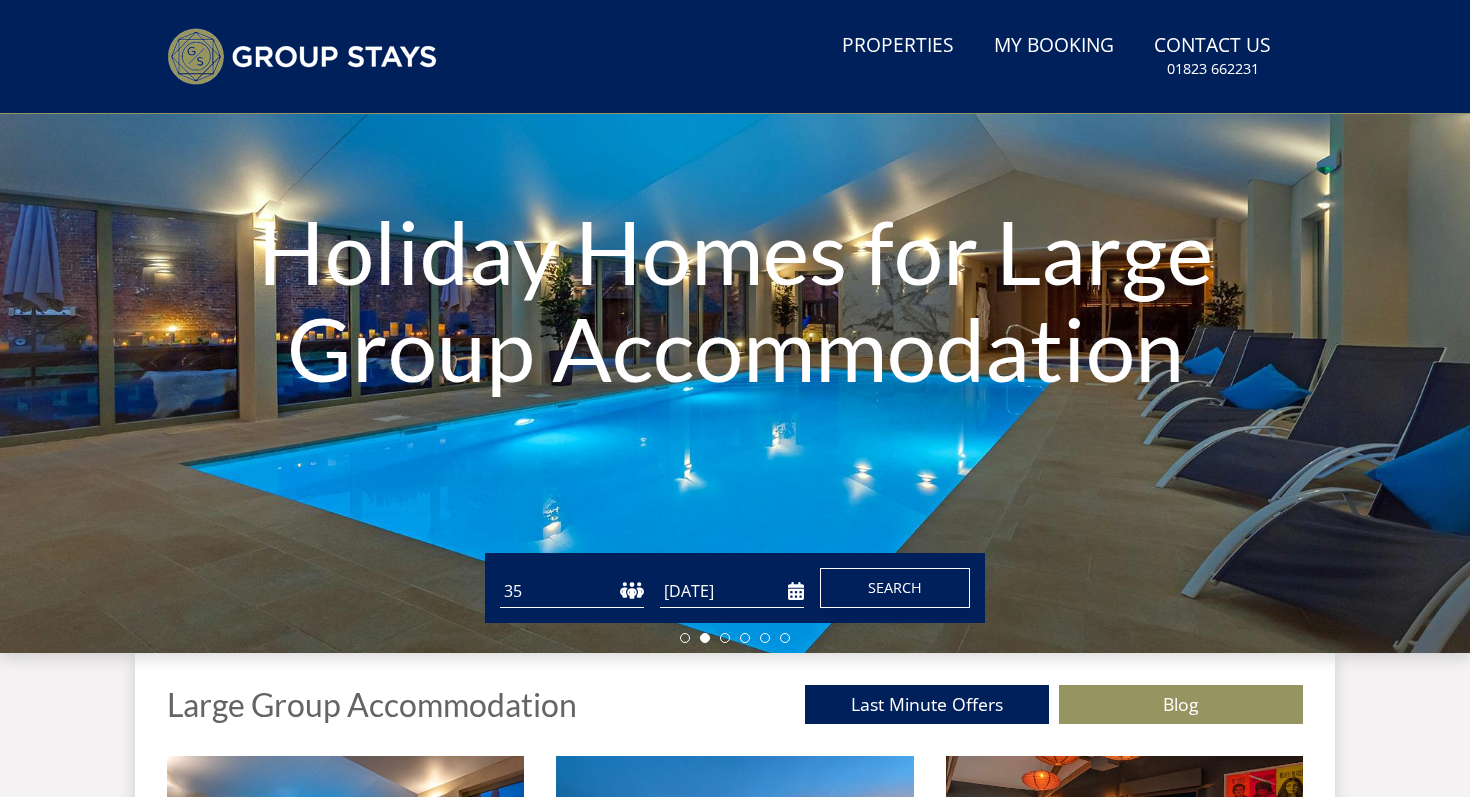 click on "Search" at bounding box center (895, 588) 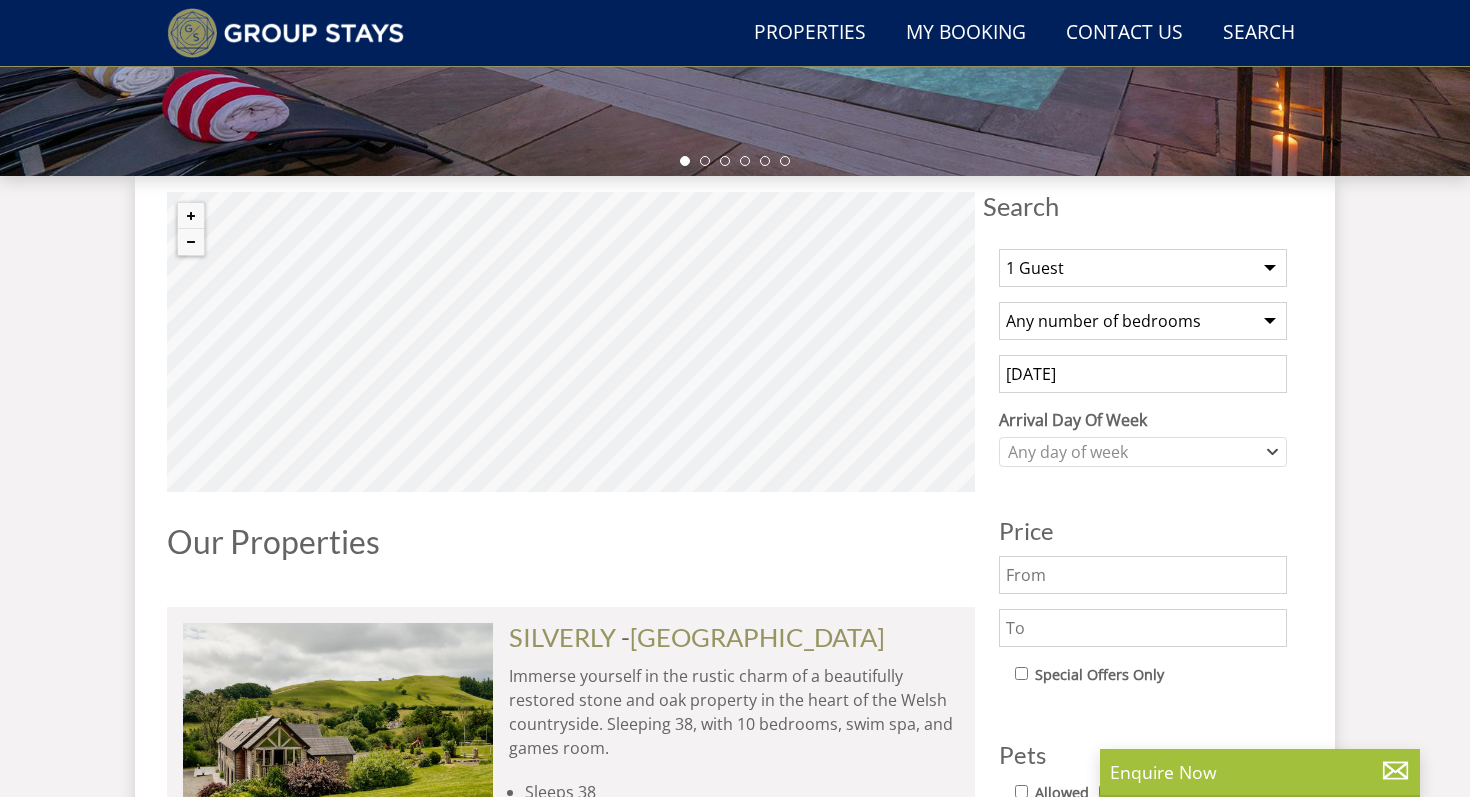 scroll, scrollTop: 641, scrollLeft: 0, axis: vertical 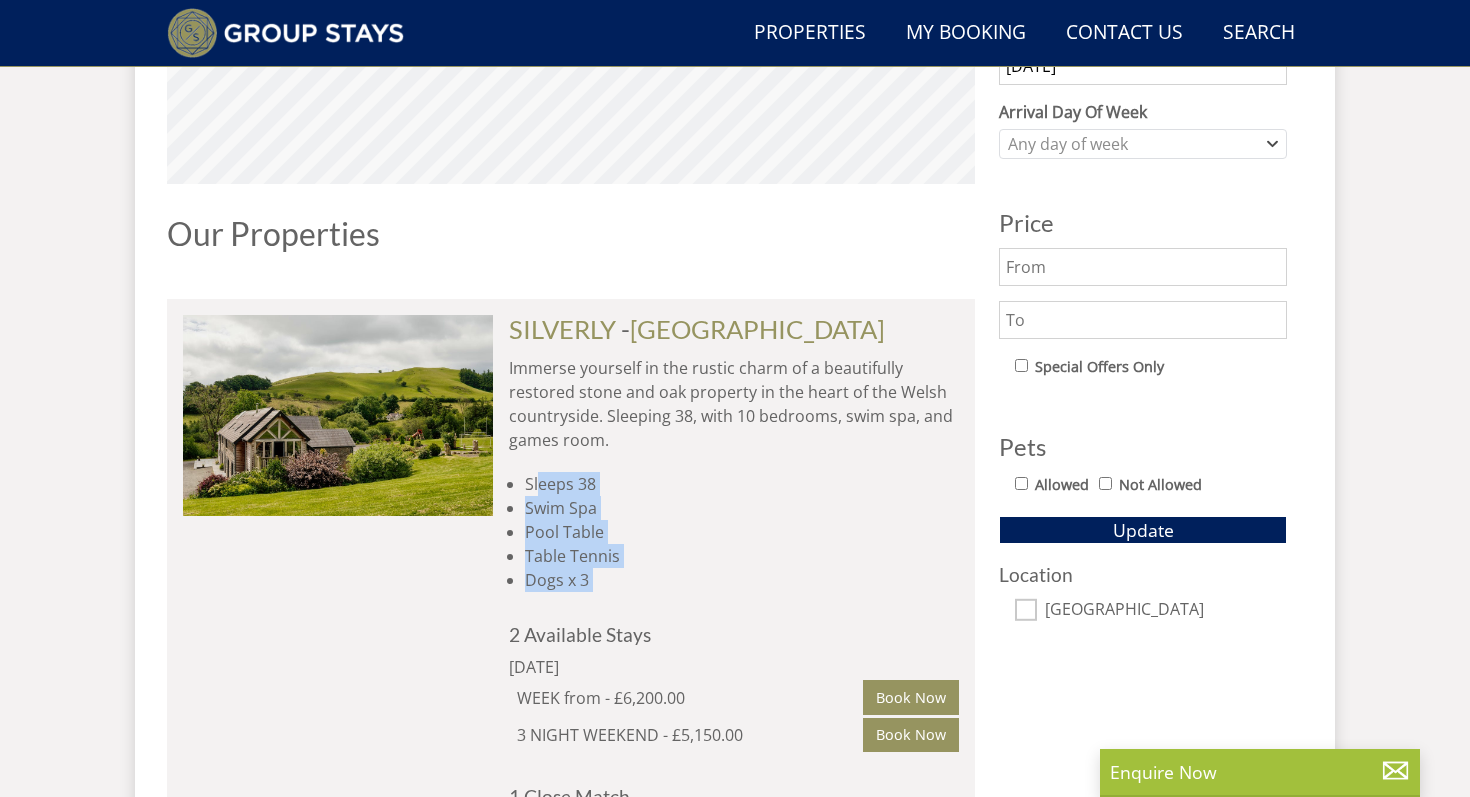 drag, startPoint x: 542, startPoint y: 485, endPoint x: 556, endPoint y: 607, distance: 122.80065 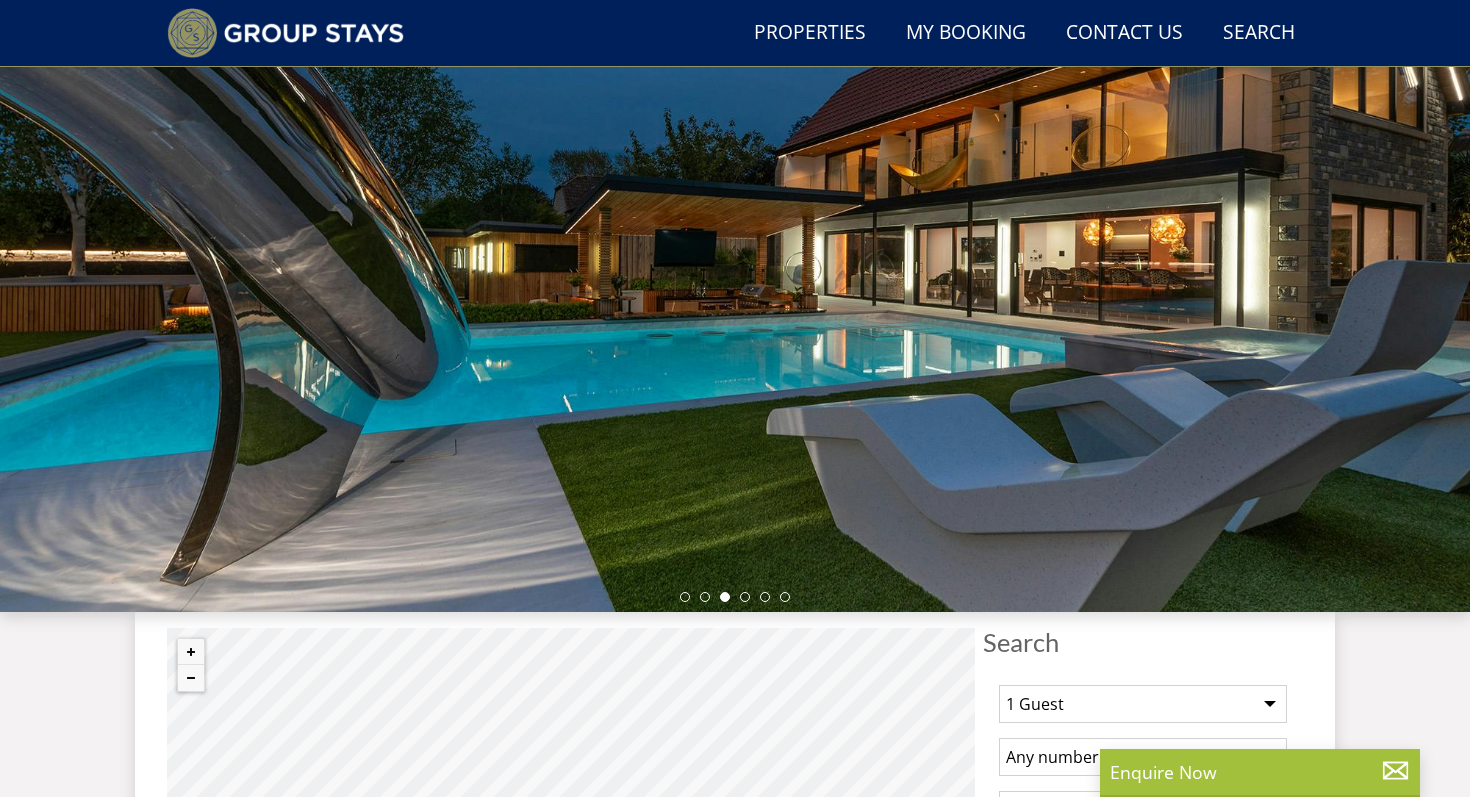 scroll, scrollTop: 0, scrollLeft: 0, axis: both 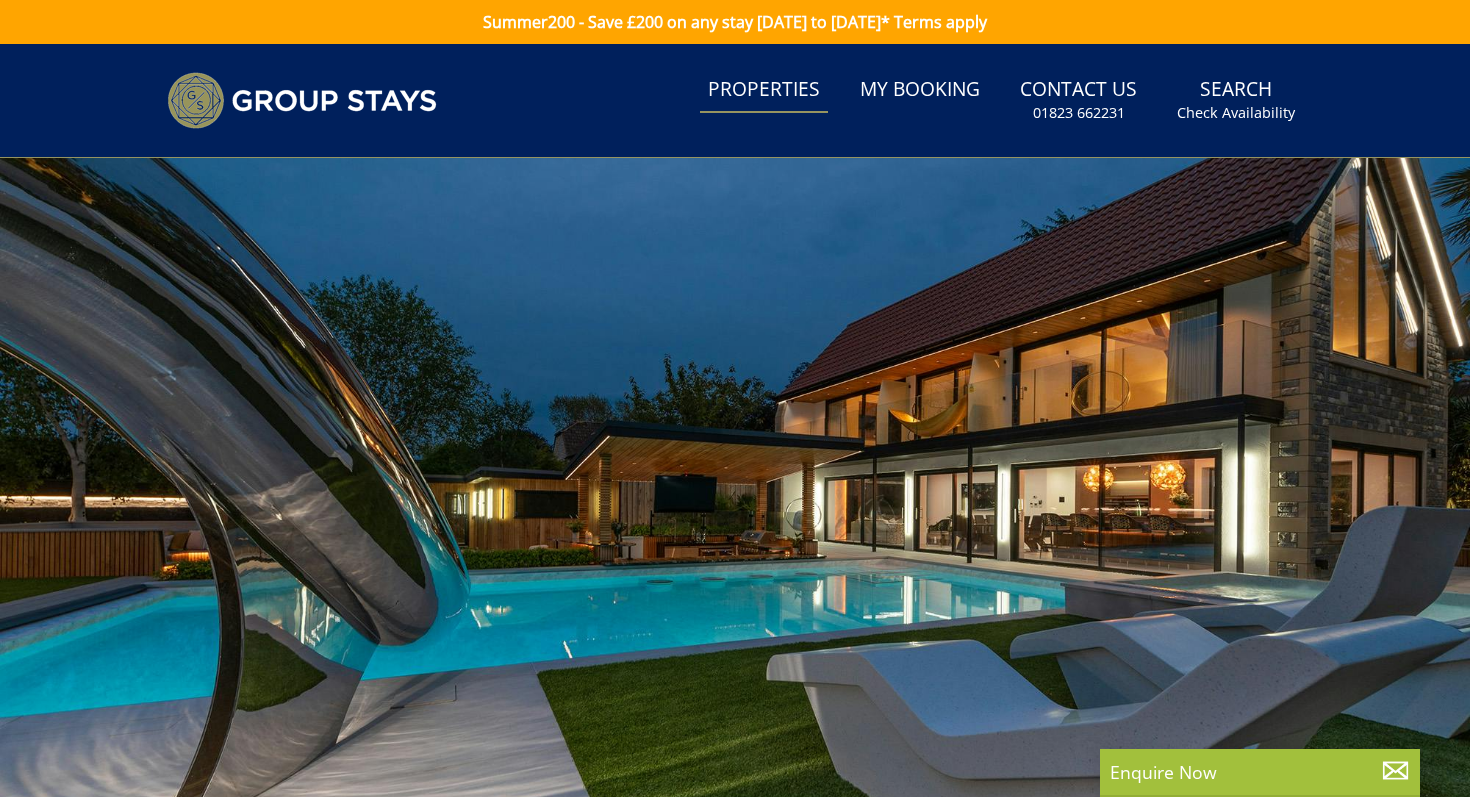 click on "Properties" at bounding box center (764, 90) 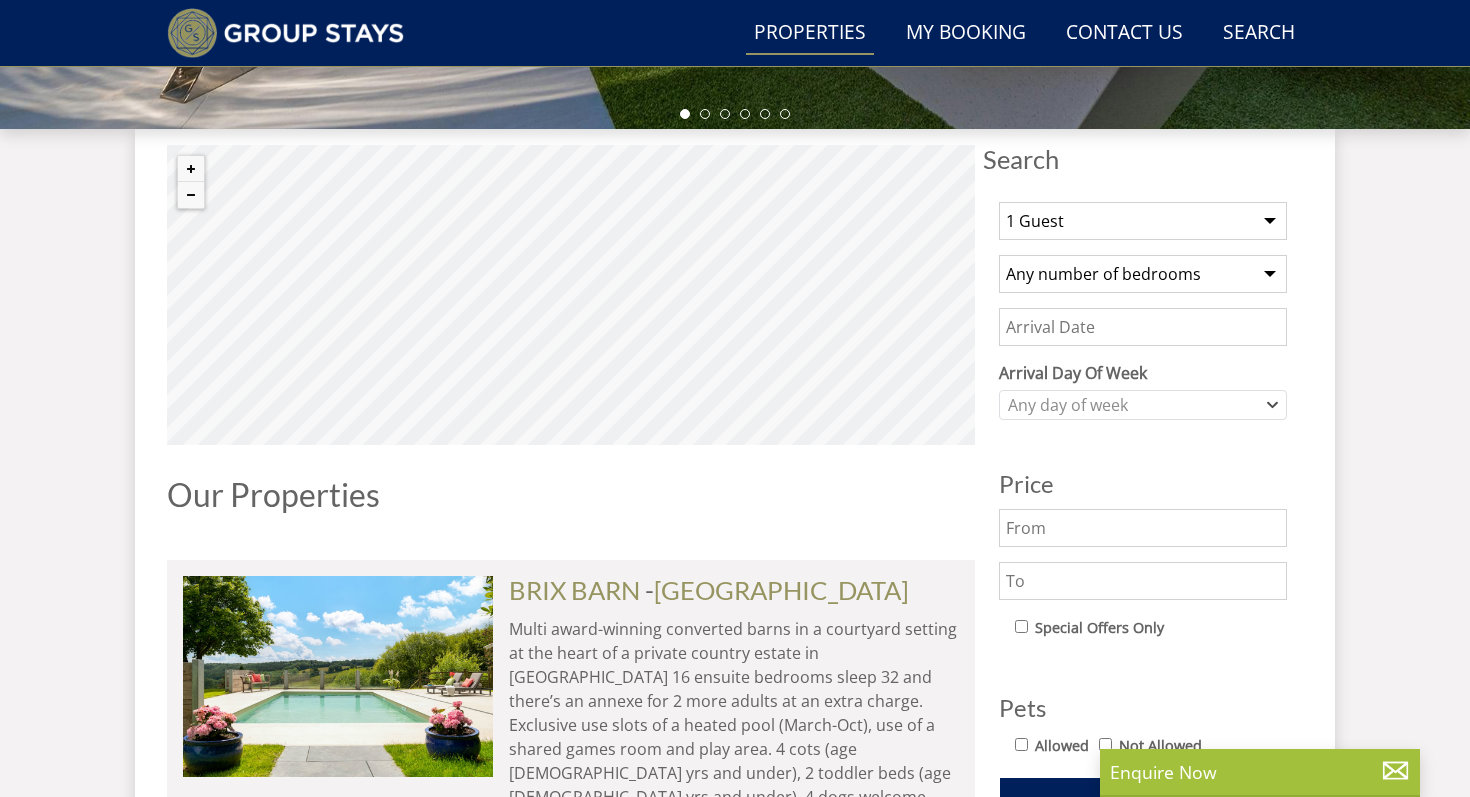 scroll, scrollTop: 683, scrollLeft: 0, axis: vertical 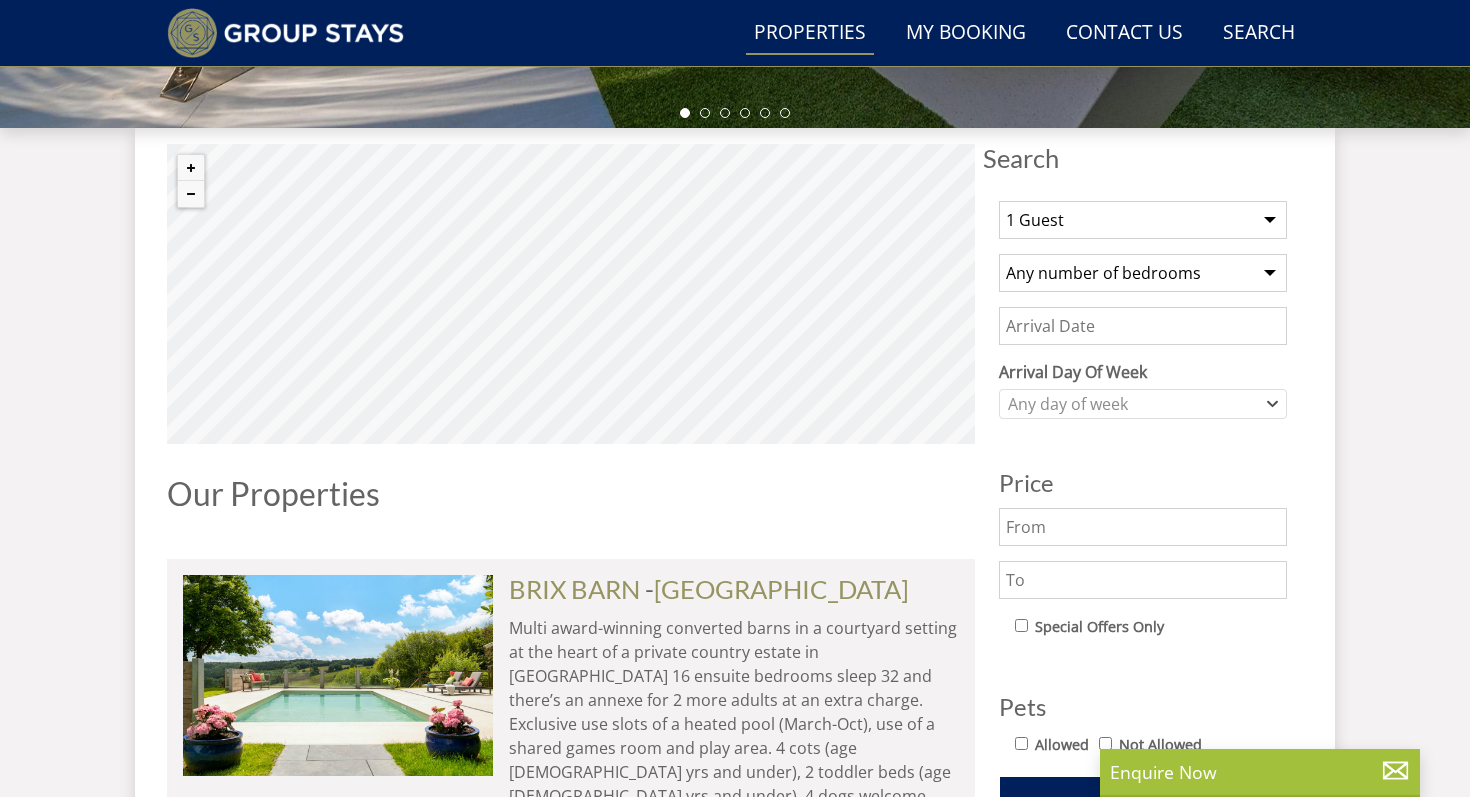 click on "1 Guest
2 Guests
3 Guests
4 Guests
5 Guests
6 Guests
7 Guests
8 Guests
9 Guests
10 Guests
11 Guests
12 Guests
13 Guests
14 Guests
15 Guests
16 Guests
17 Guests
18 Guests
19 Guests
20 Guests
21 Guests
22 Guests
23 Guests
24 Guests
25 Guests
26 Guests
27 Guests
28 Guests
29 Guests
30 Guests
31 Guests
32 Guests" at bounding box center [1143, 220] 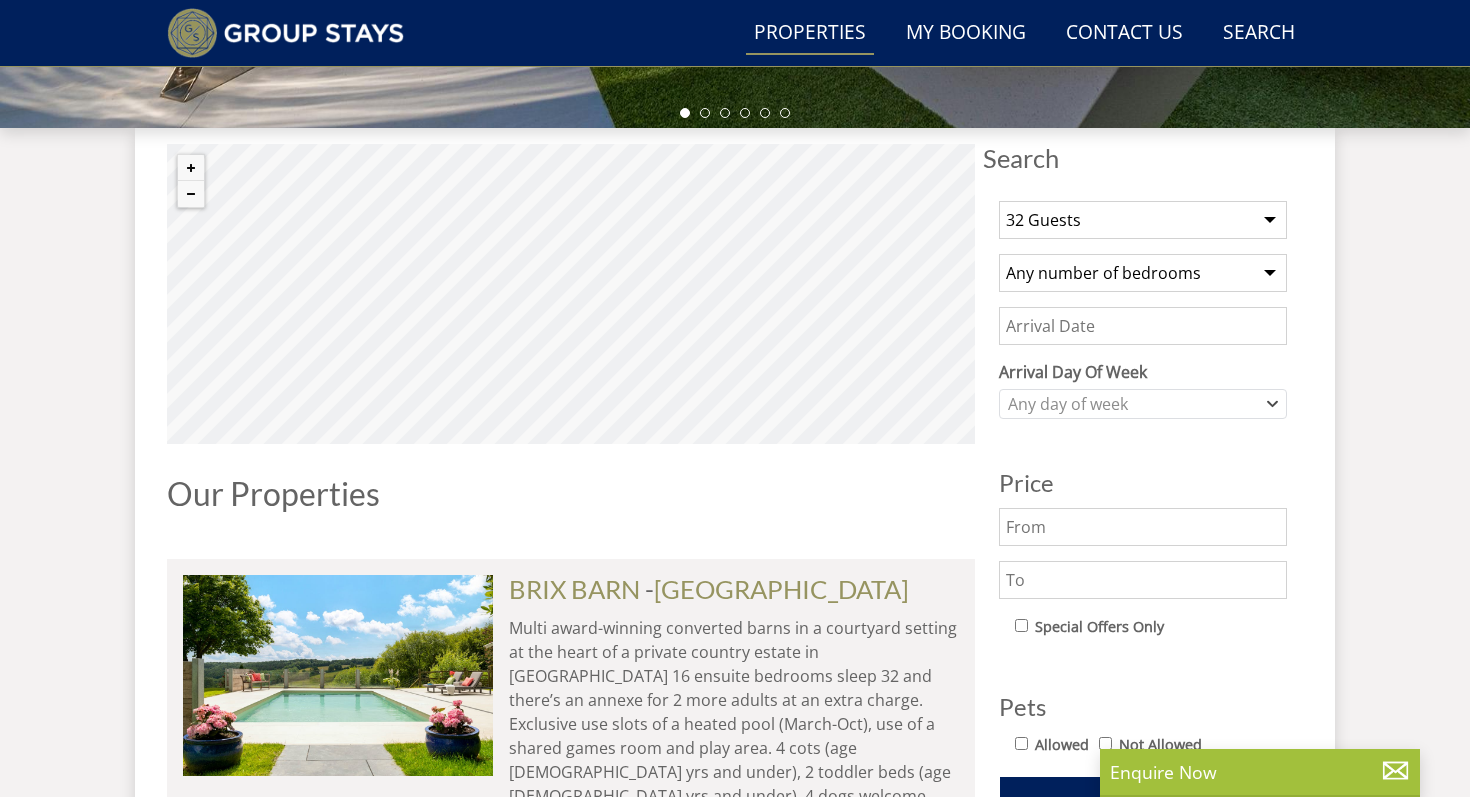 click on "Any number of bedrooms
4 Bedrooms
5 Bedrooms
6 Bedrooms
7 Bedrooms
8 Bedrooms
9 Bedrooms
10 Bedrooms
11 Bedrooms
12 Bedrooms
13 Bedrooms
14 Bedrooms
15 Bedrooms
16 Bedrooms" at bounding box center [1143, 273] 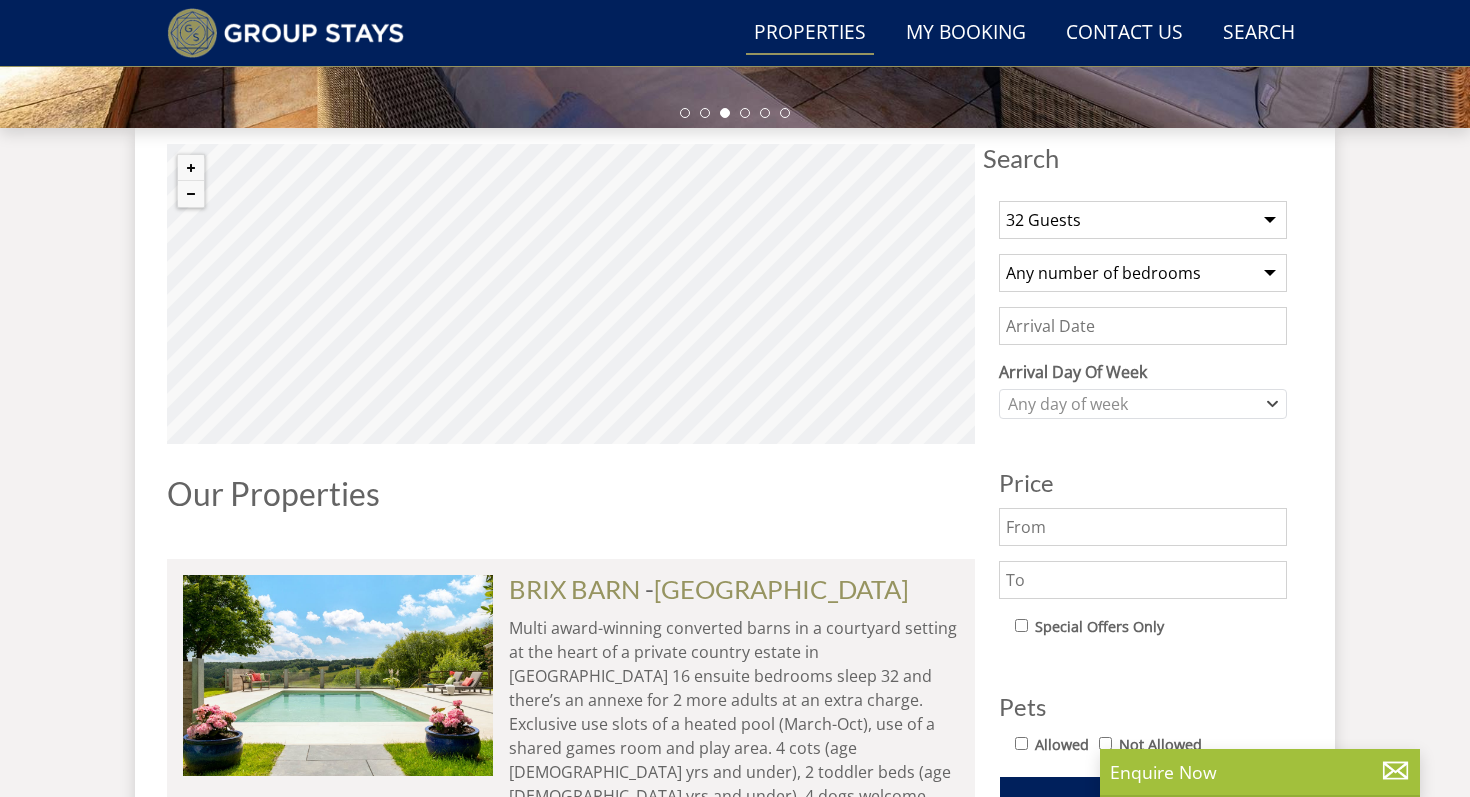 select on "14" 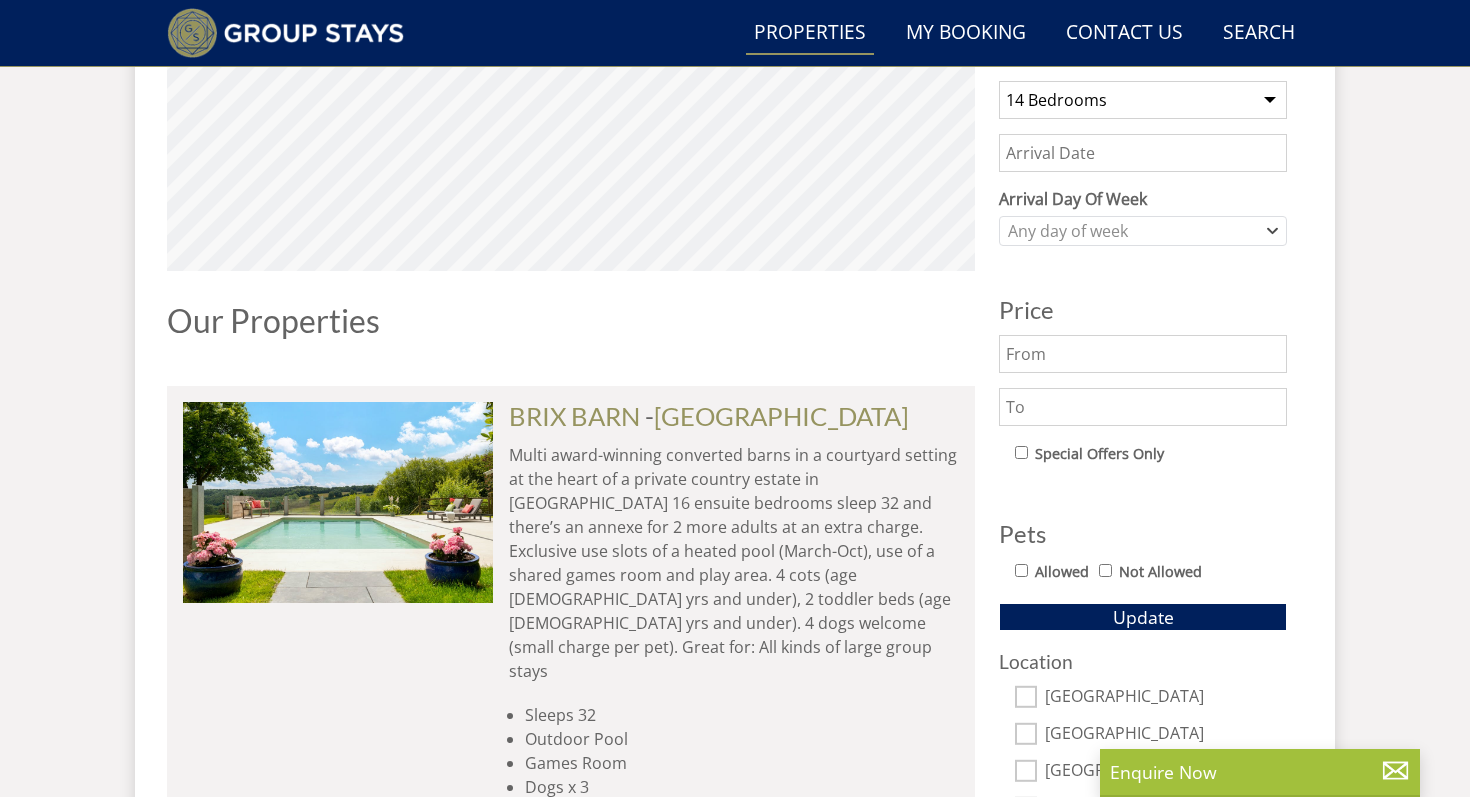 scroll, scrollTop: 858, scrollLeft: 0, axis: vertical 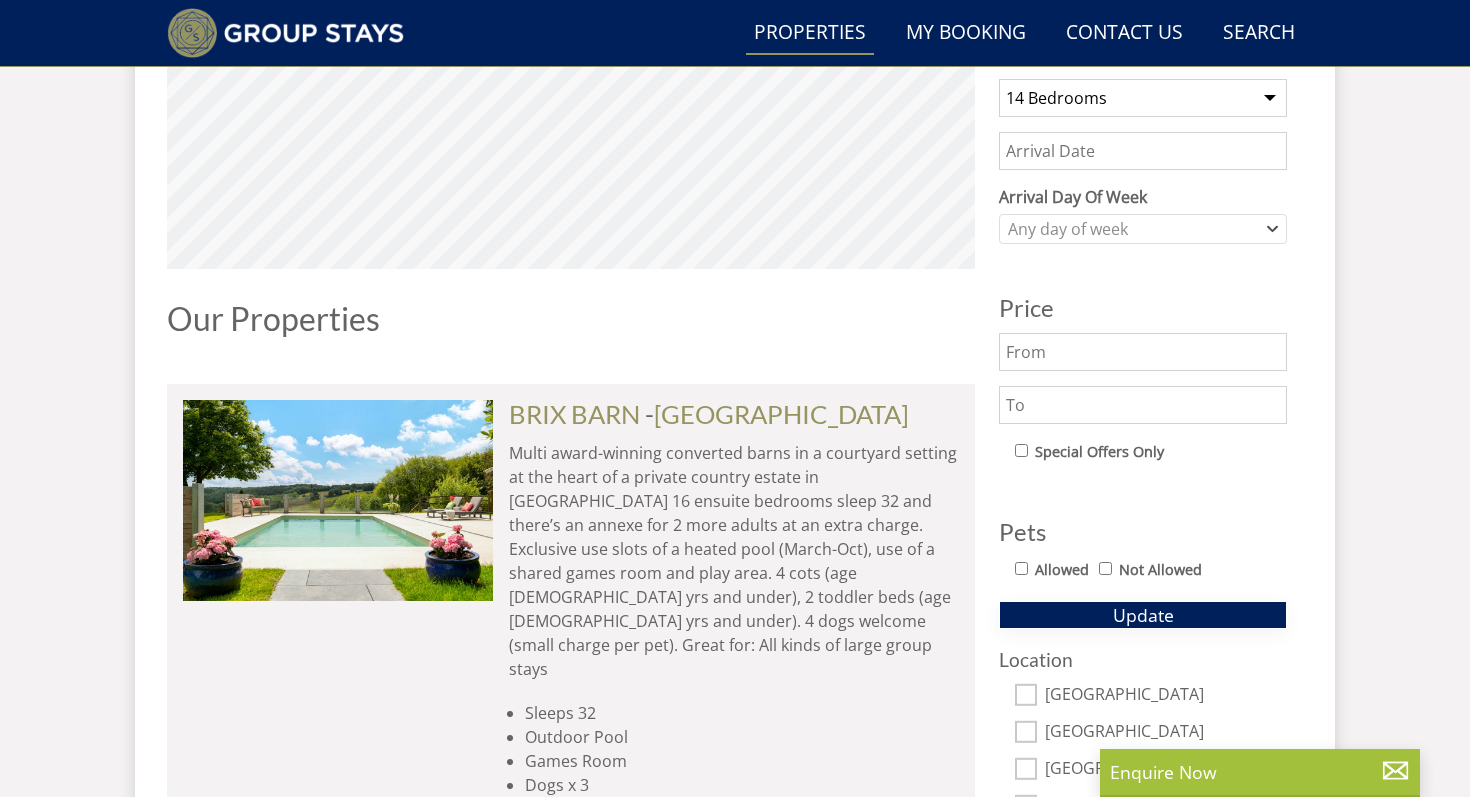 click on "Update" at bounding box center [1143, 615] 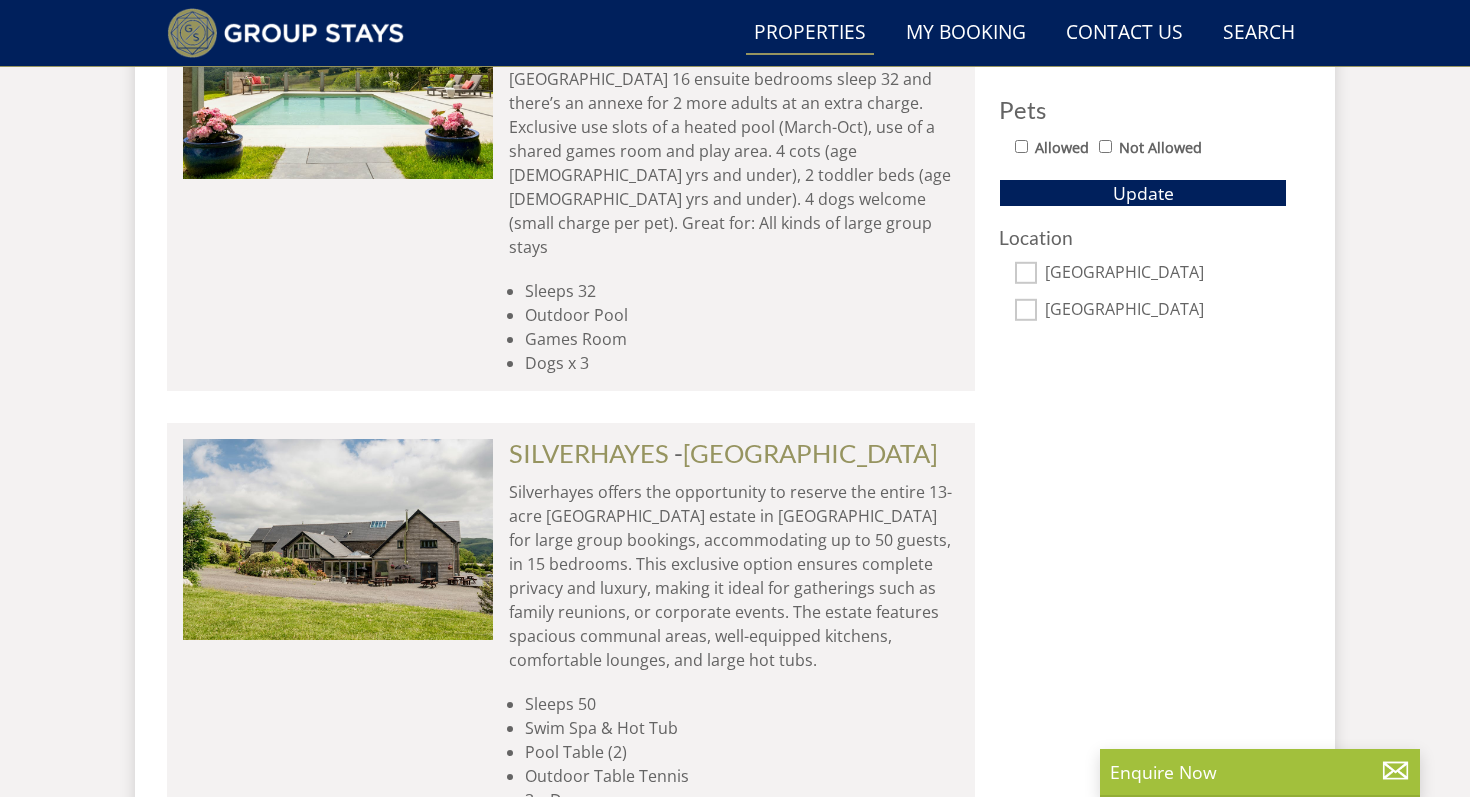 scroll, scrollTop: 1297, scrollLeft: 0, axis: vertical 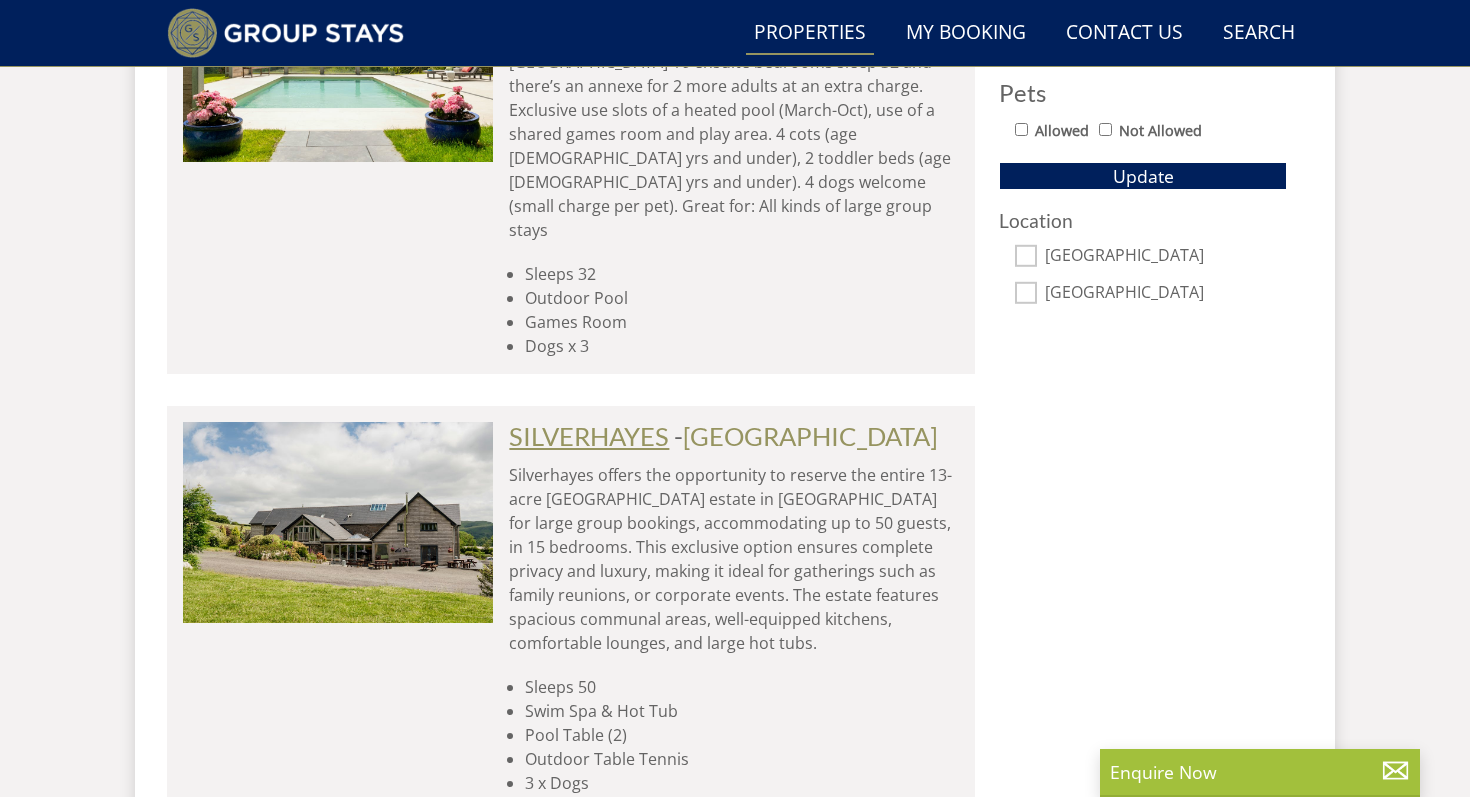 click on "SILVERHAYES" at bounding box center [589, 436] 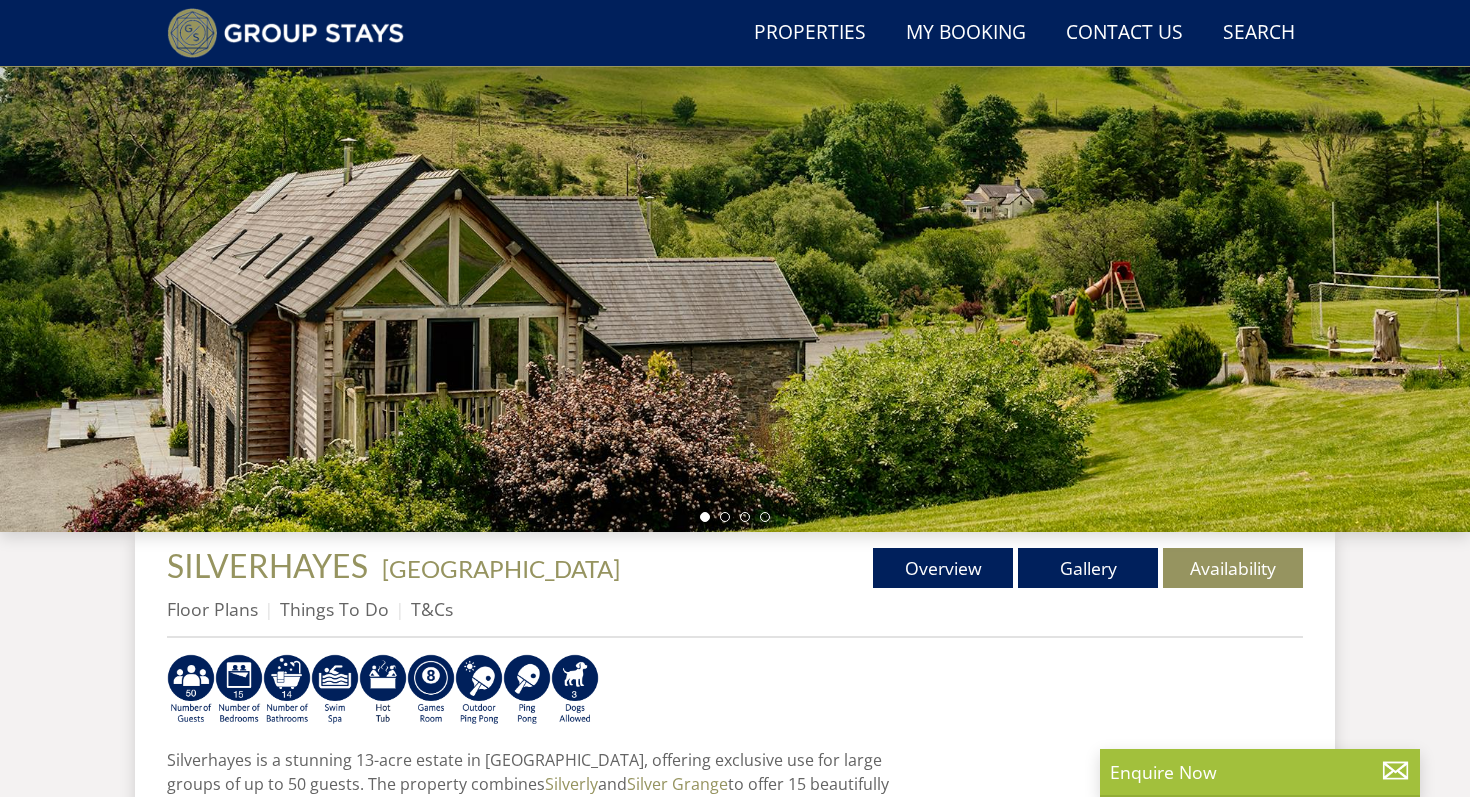 scroll, scrollTop: 281, scrollLeft: 0, axis: vertical 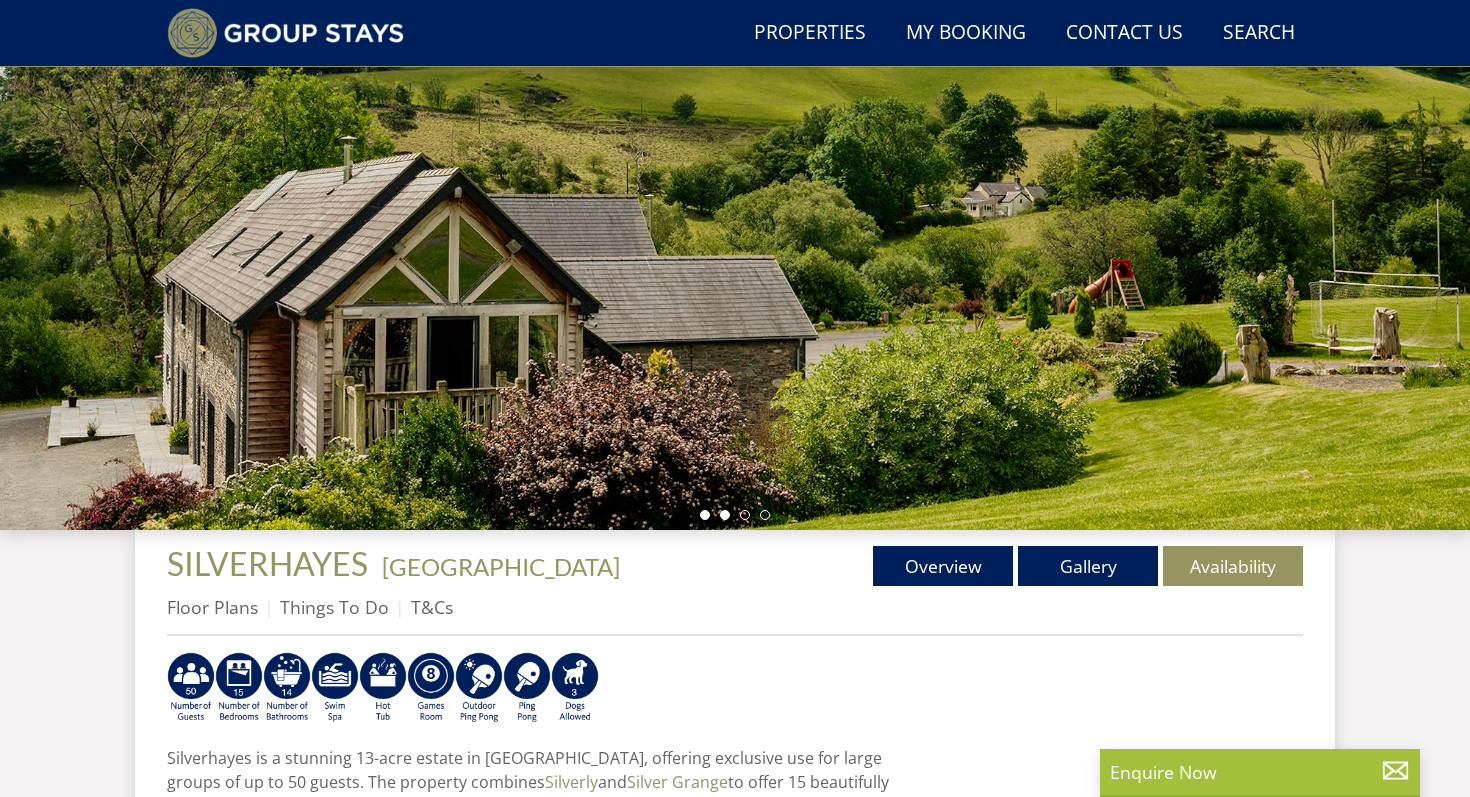click at bounding box center (725, 515) 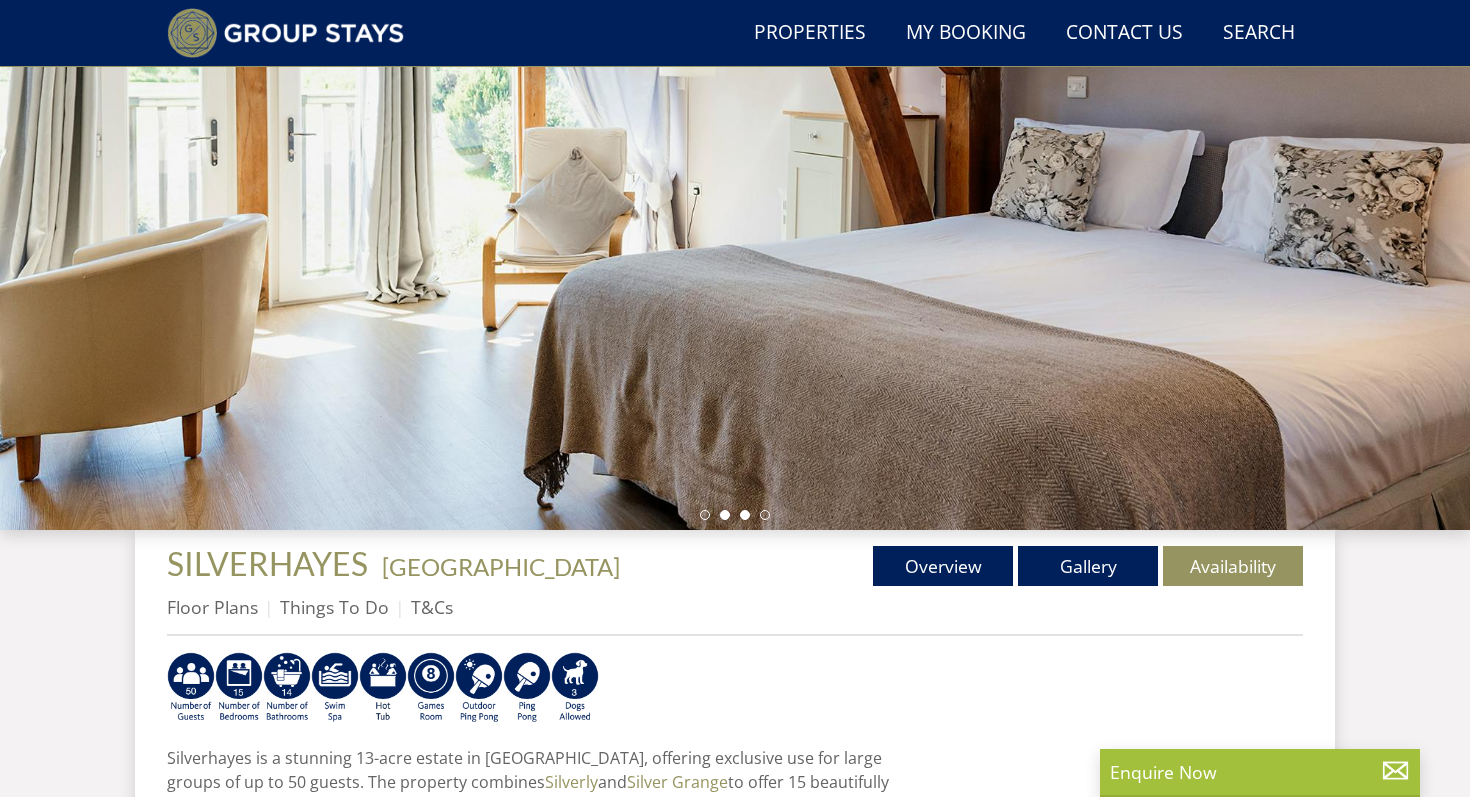 click at bounding box center (745, 515) 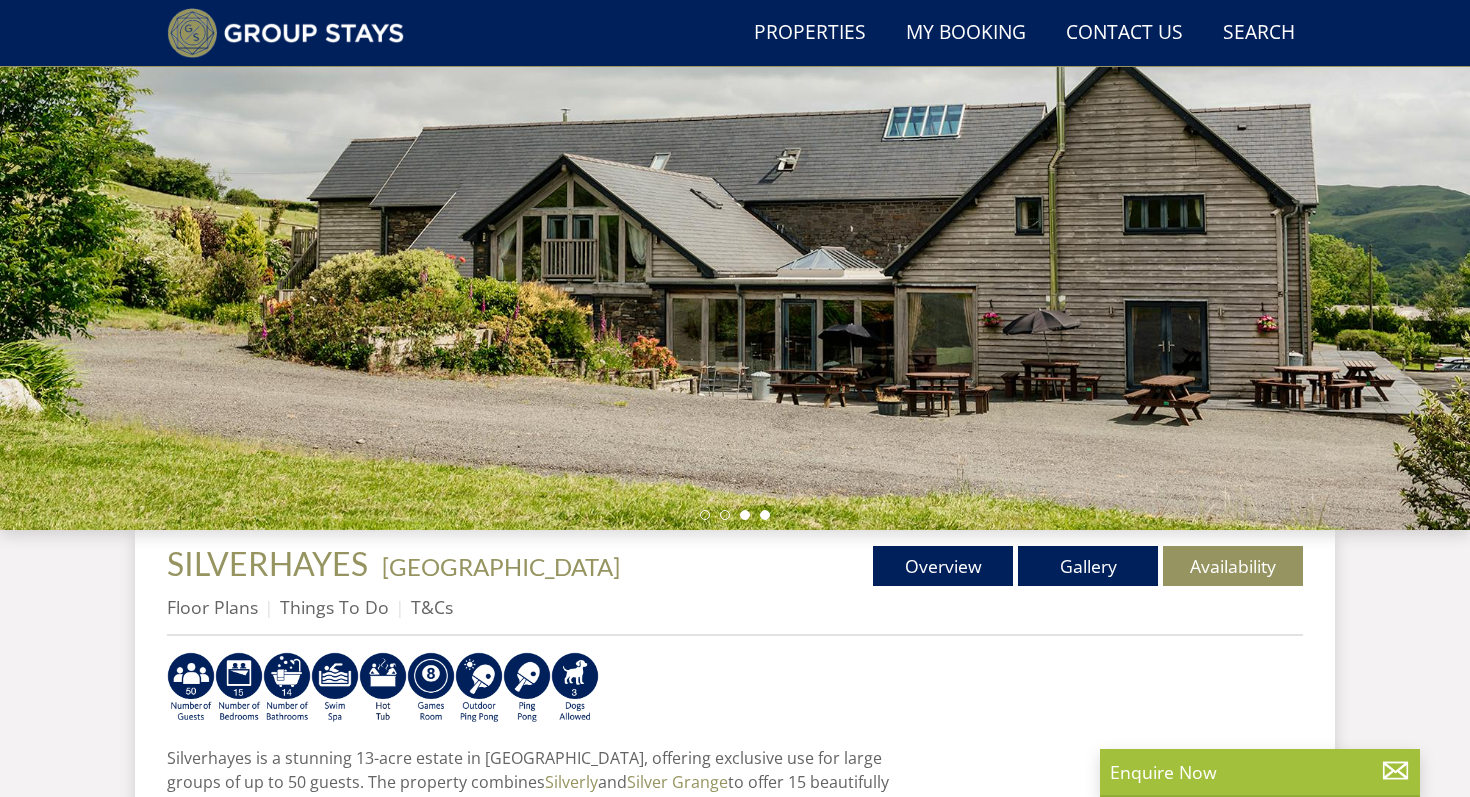 click at bounding box center (765, 515) 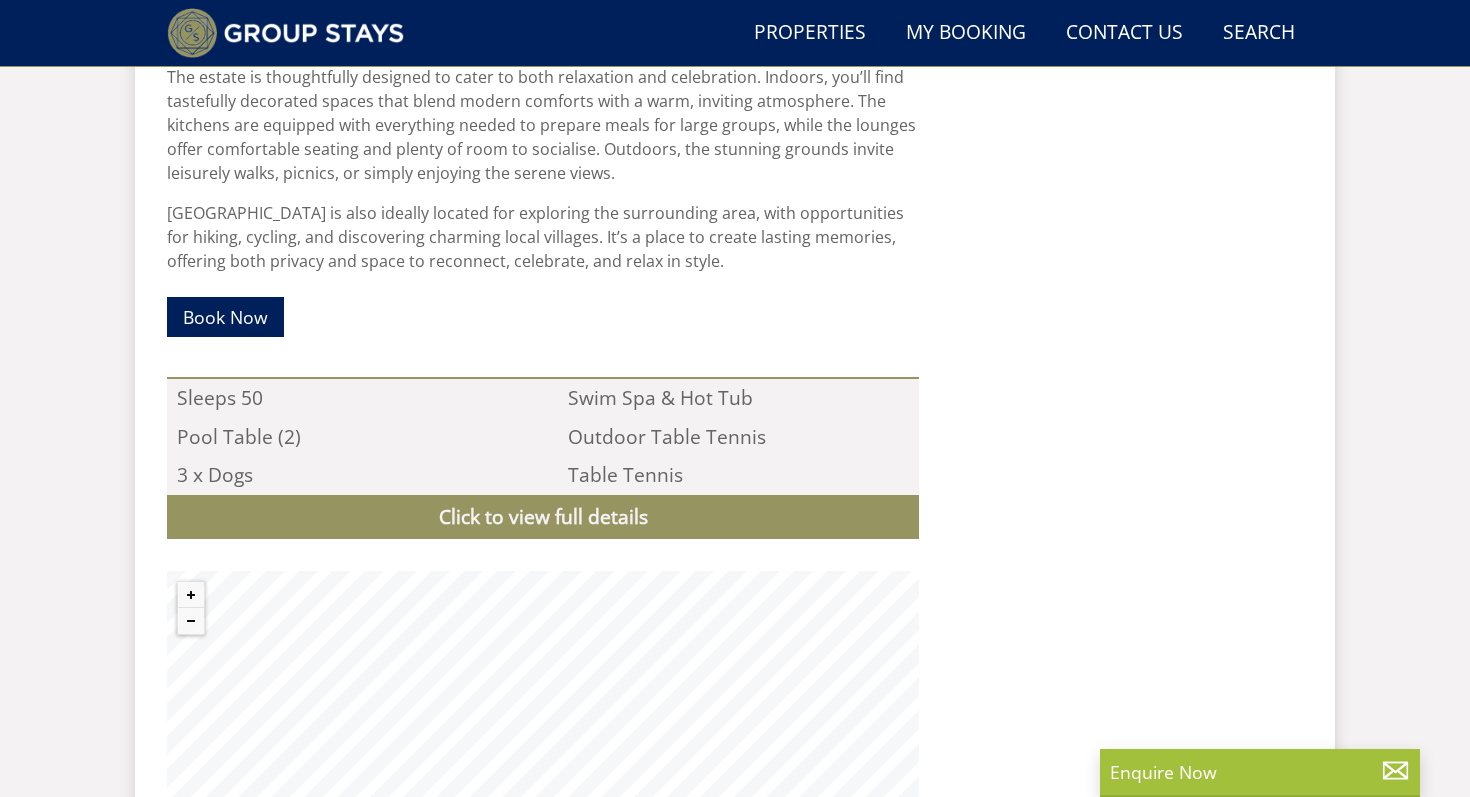 scroll, scrollTop: 1694, scrollLeft: 0, axis: vertical 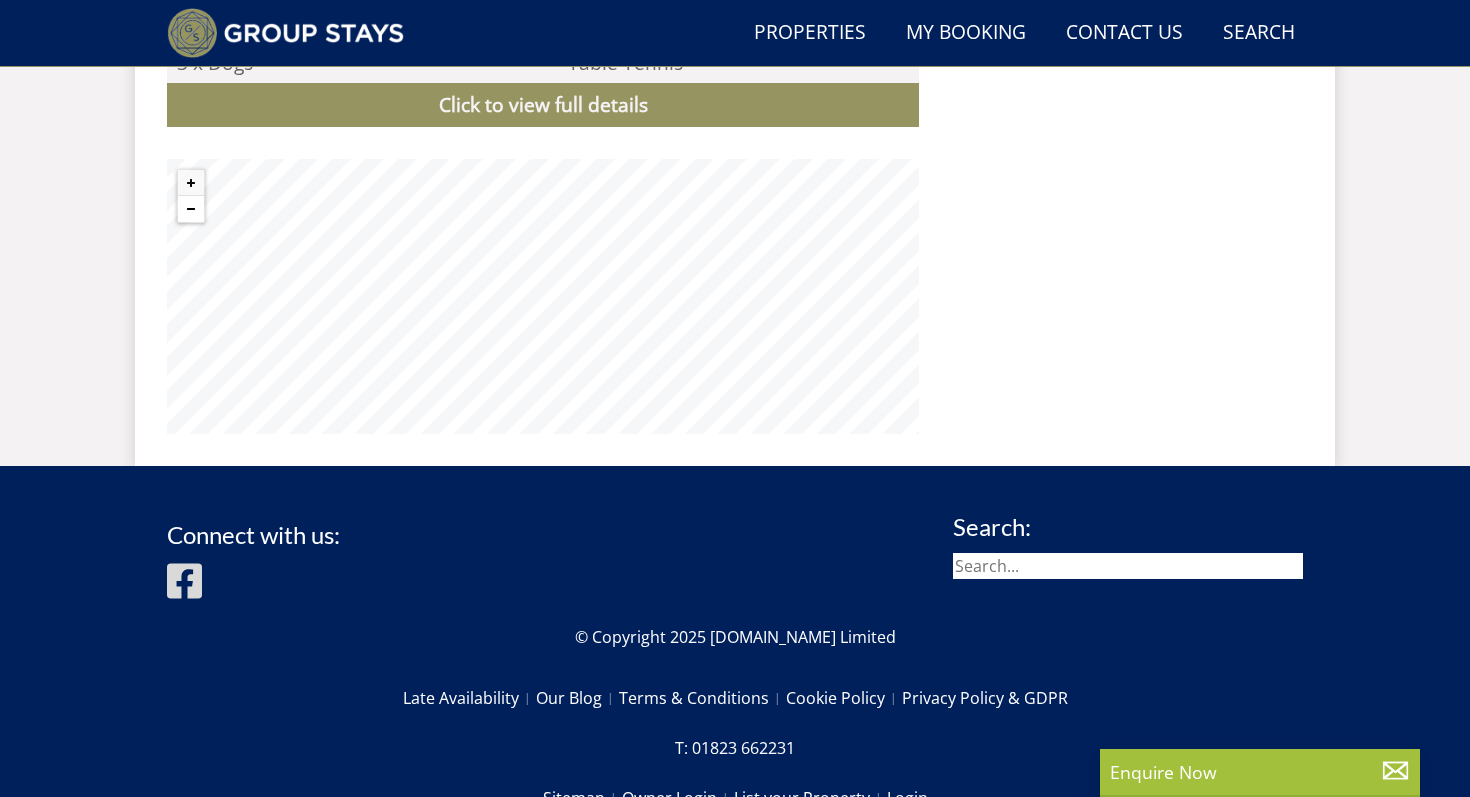 click at bounding box center [191, 209] 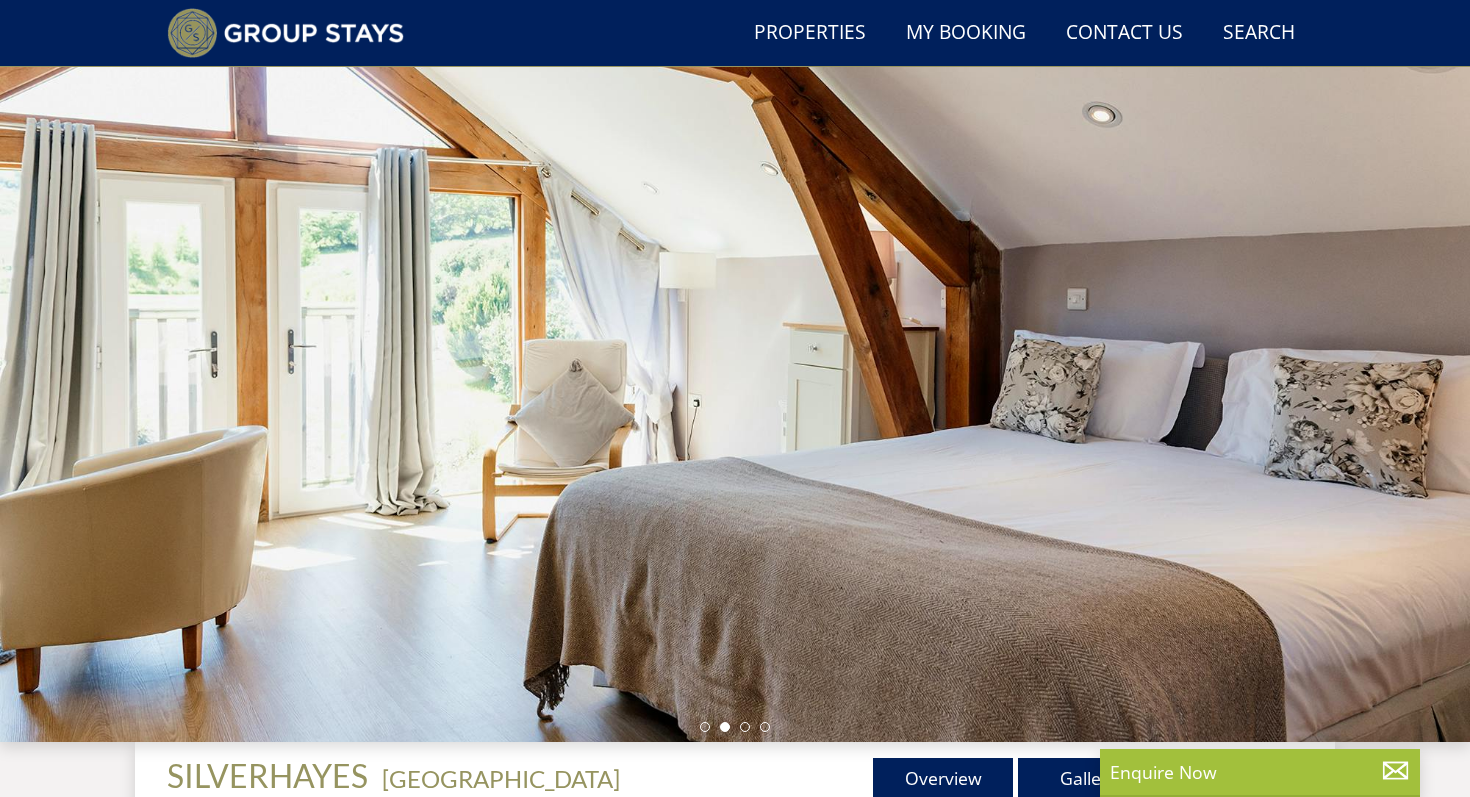 scroll, scrollTop: 0, scrollLeft: 0, axis: both 